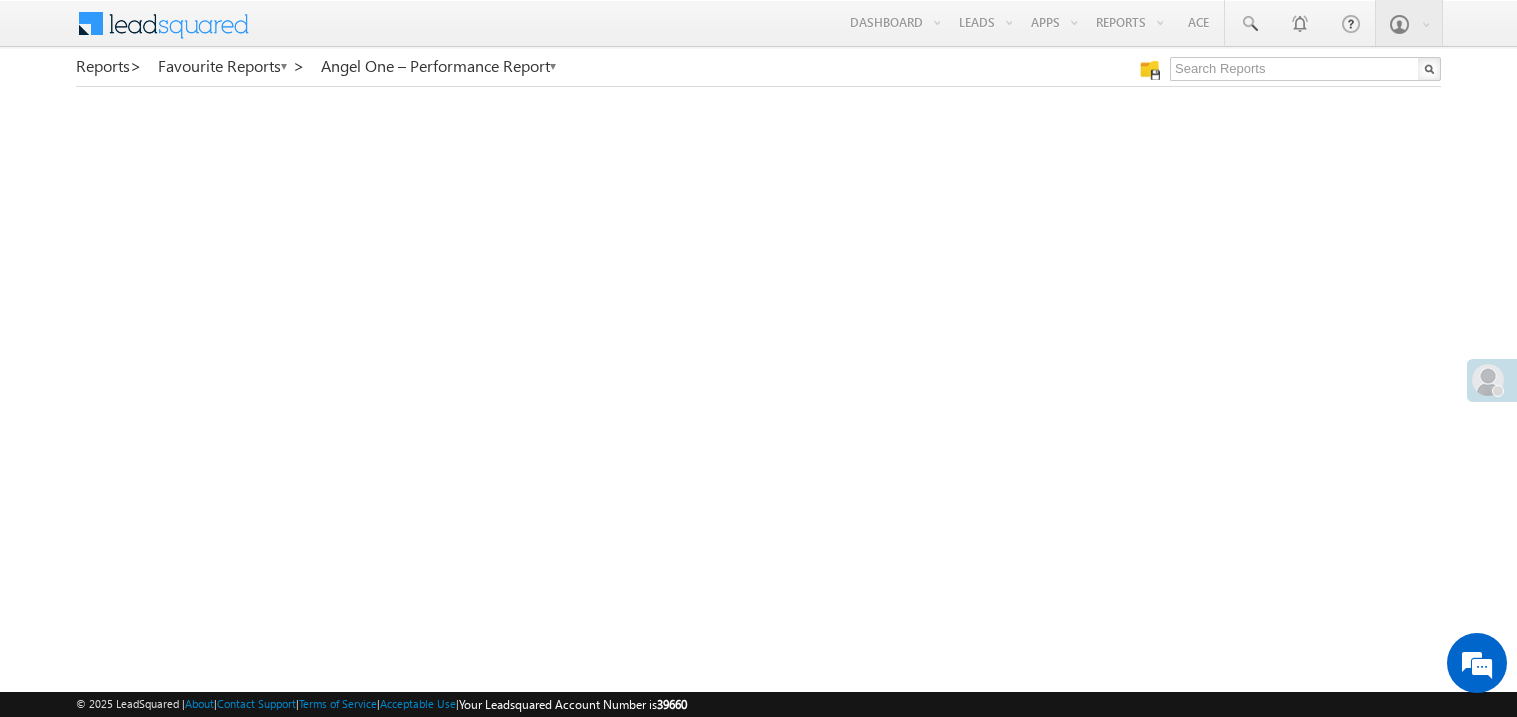 scroll, scrollTop: 0, scrollLeft: 0, axis: both 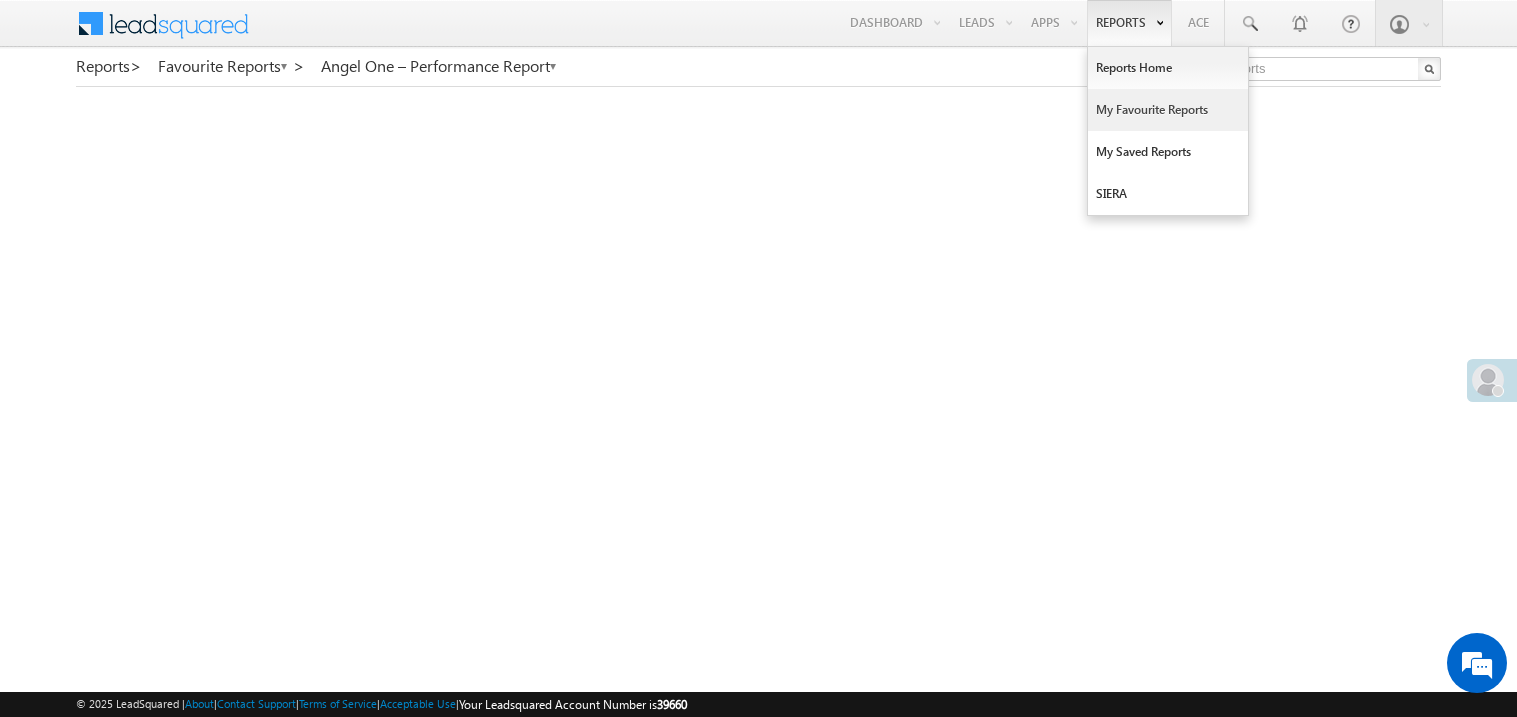 click on "My Favourite Reports" at bounding box center (1168, 110) 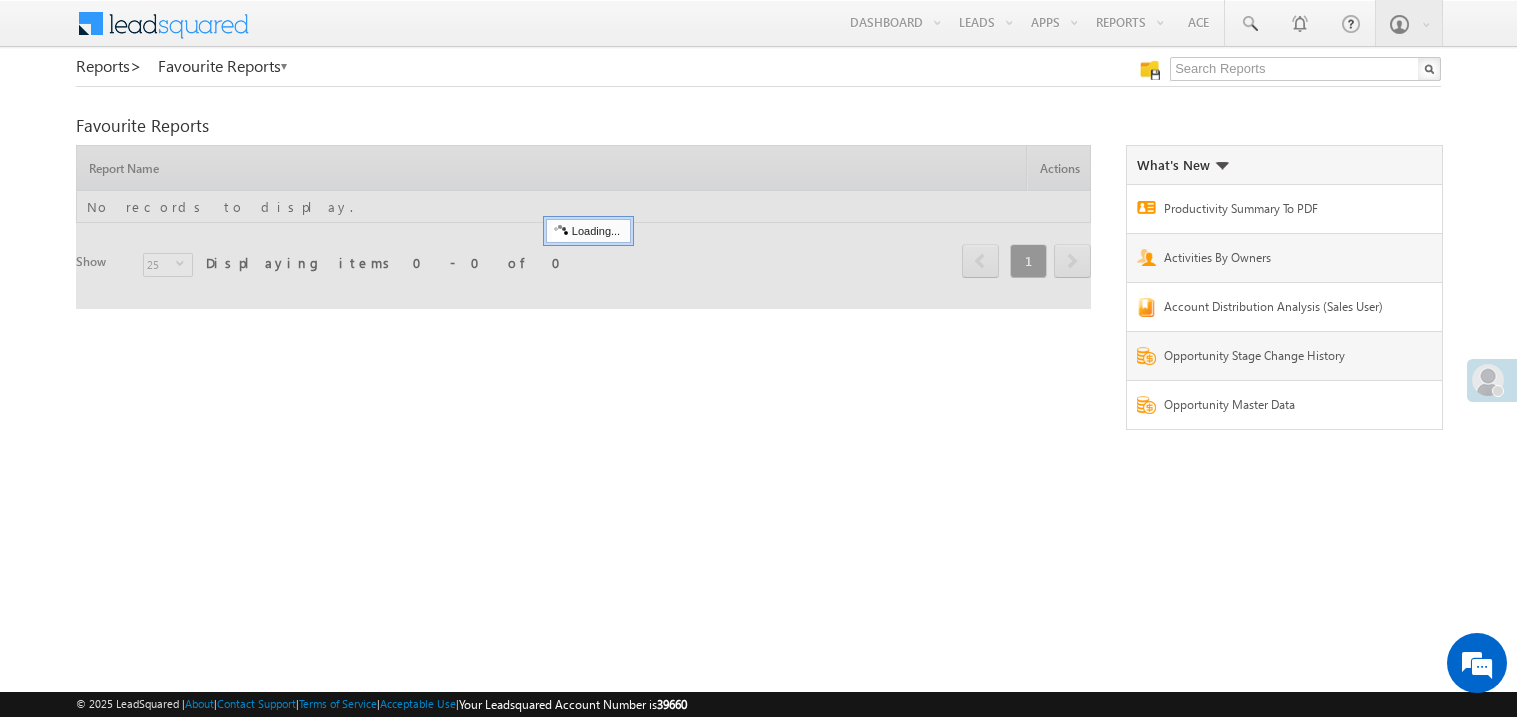 scroll, scrollTop: 0, scrollLeft: 0, axis: both 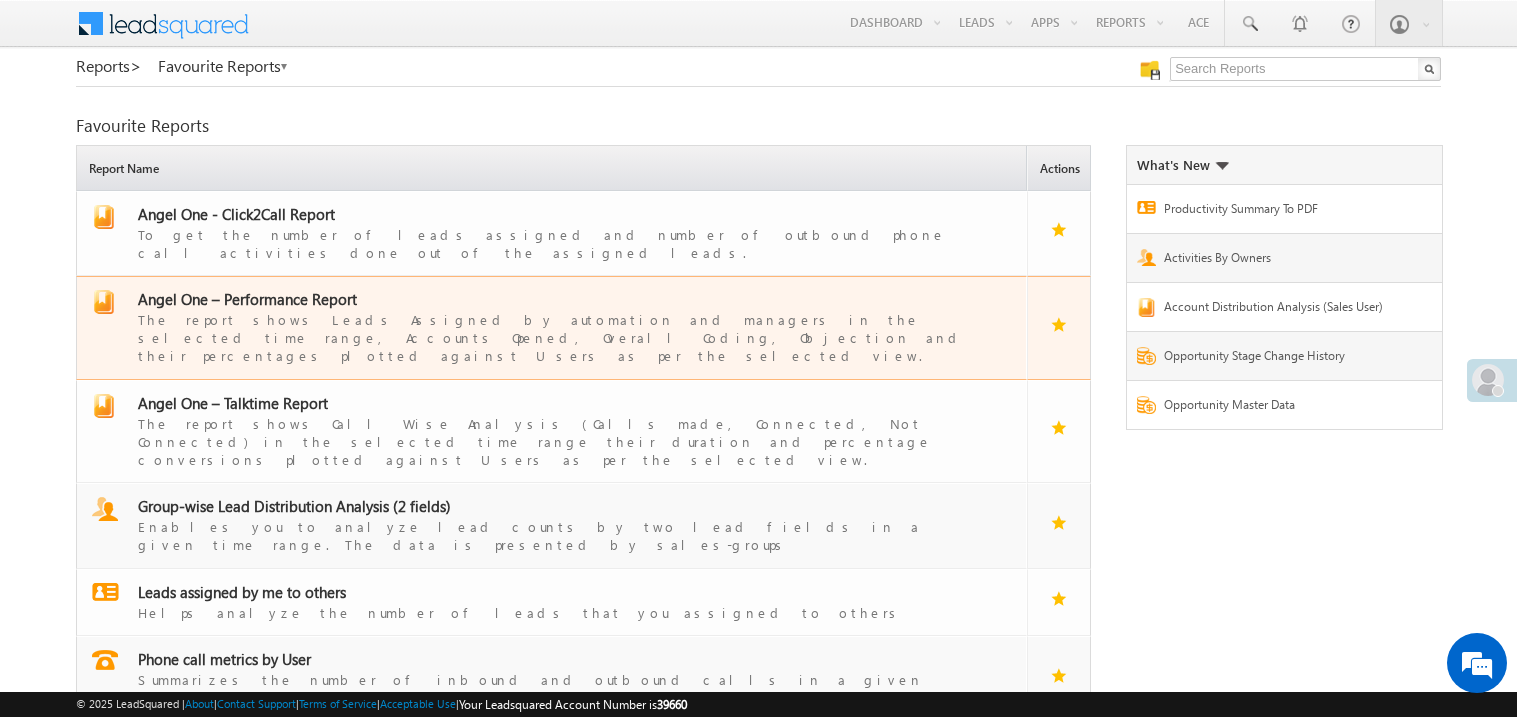 click on "Angel One – Performance Report" at bounding box center [247, 299] 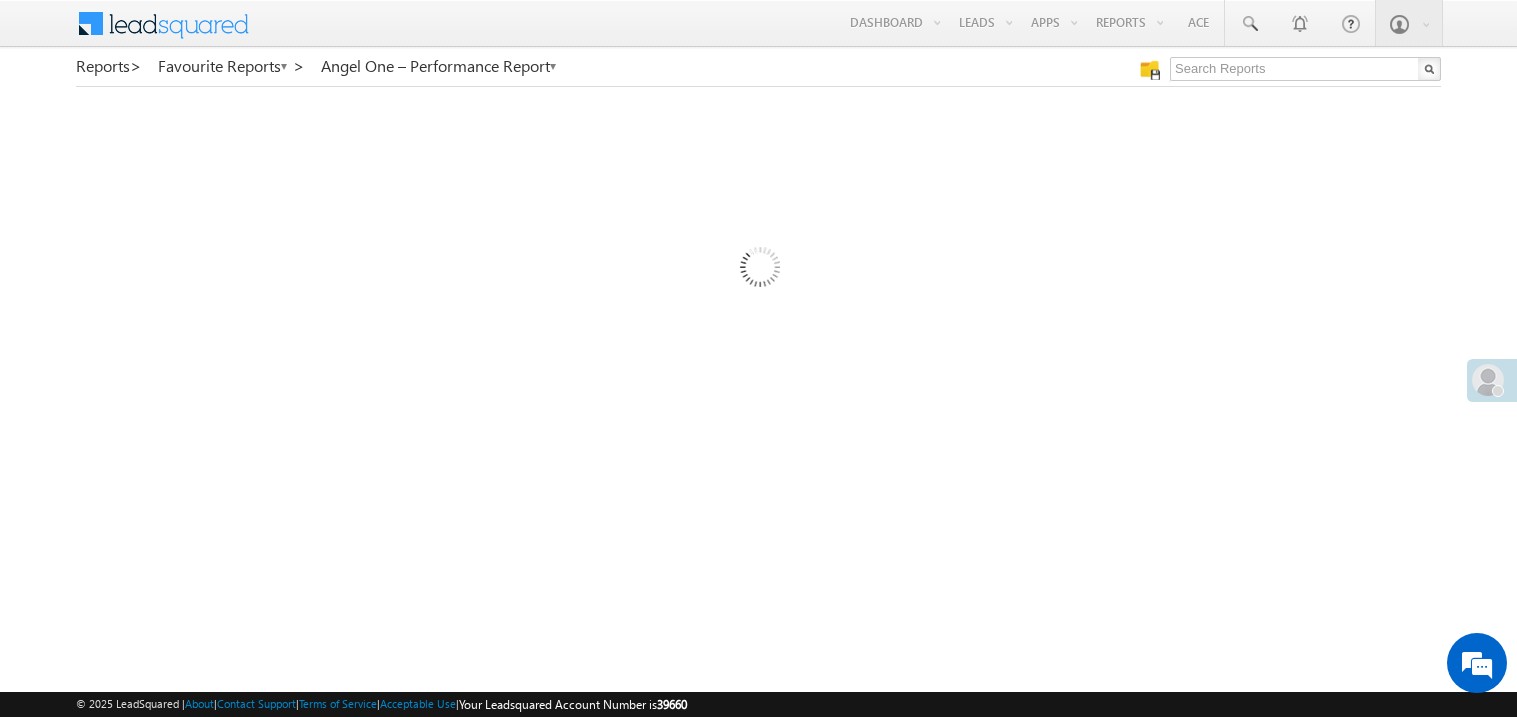 scroll, scrollTop: 0, scrollLeft: 0, axis: both 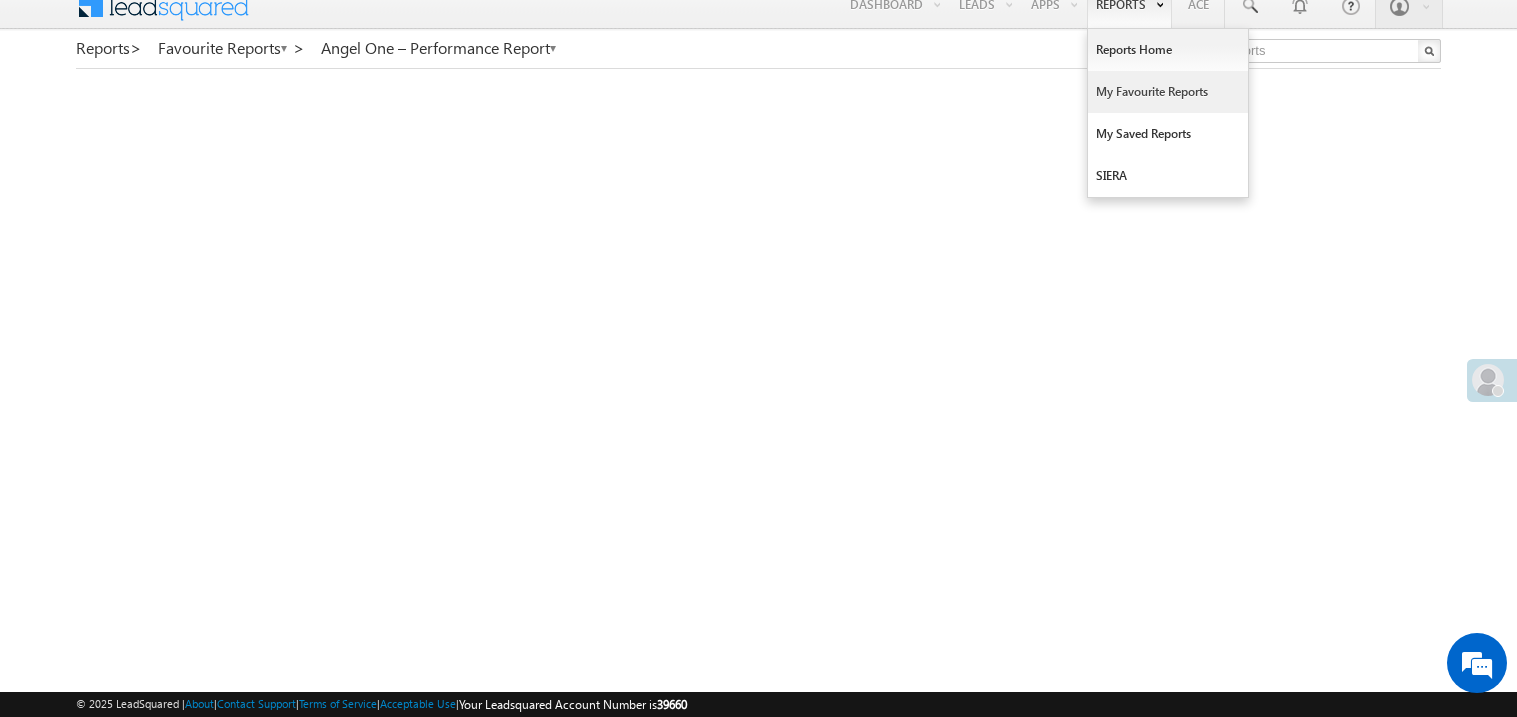 click on "My Favourite Reports" at bounding box center (1168, 92) 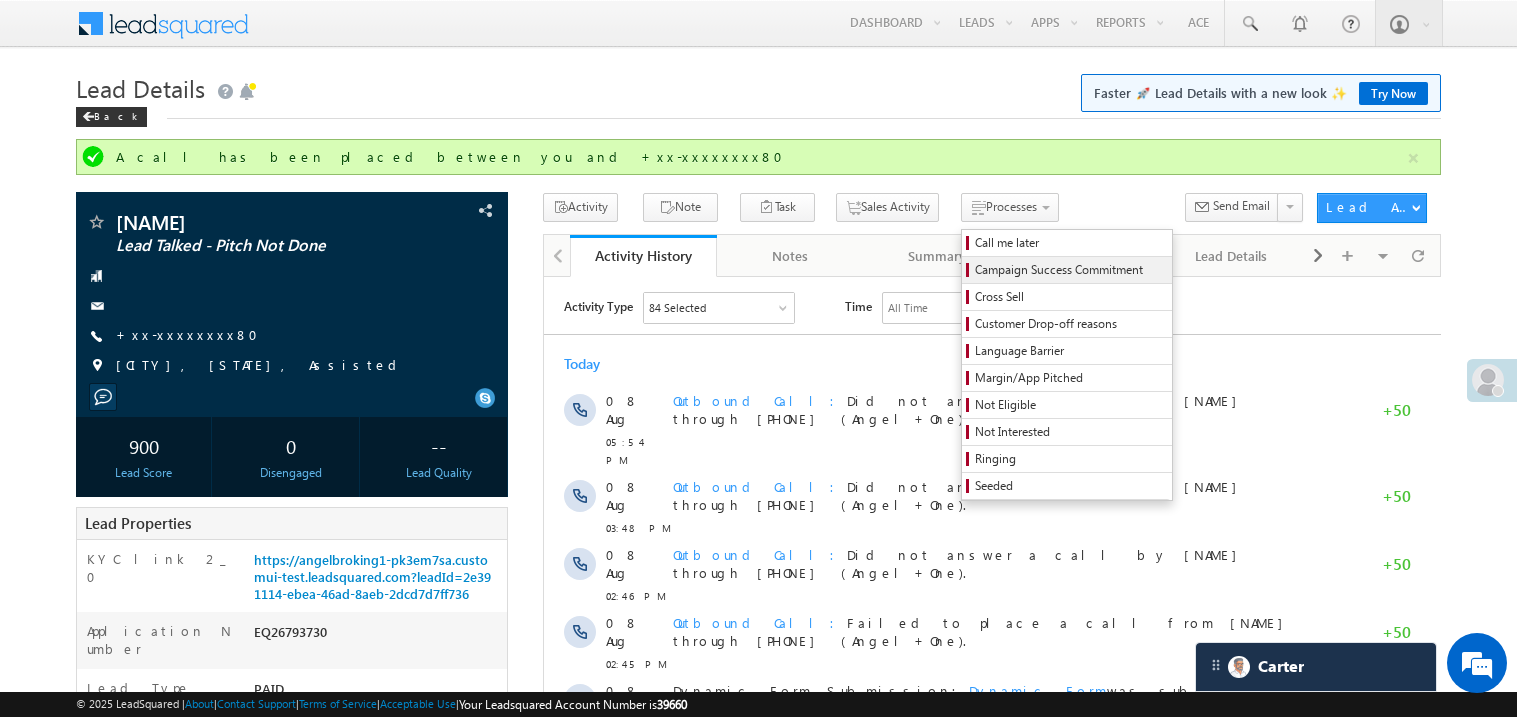 scroll, scrollTop: 0, scrollLeft: 0, axis: both 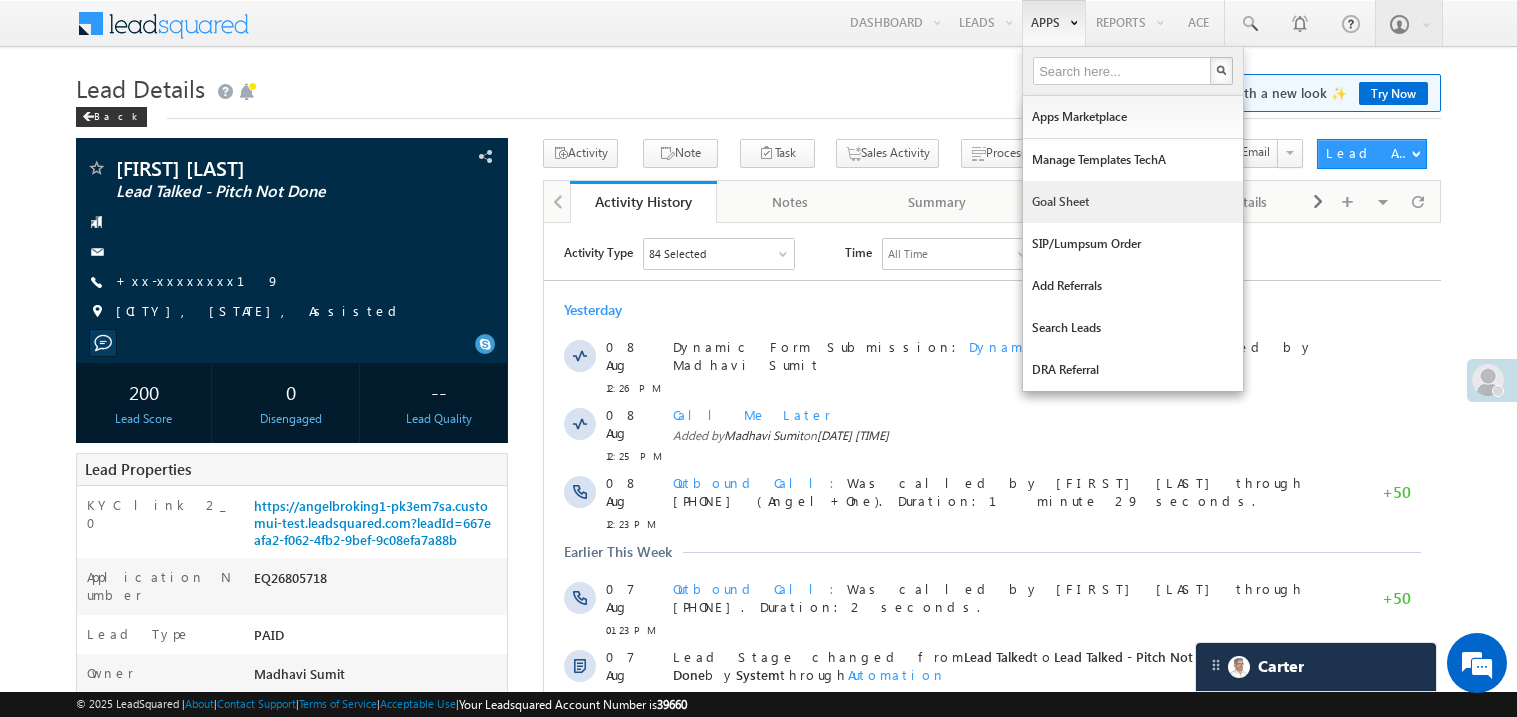 click on "Goal Sheet" at bounding box center (1133, 202) 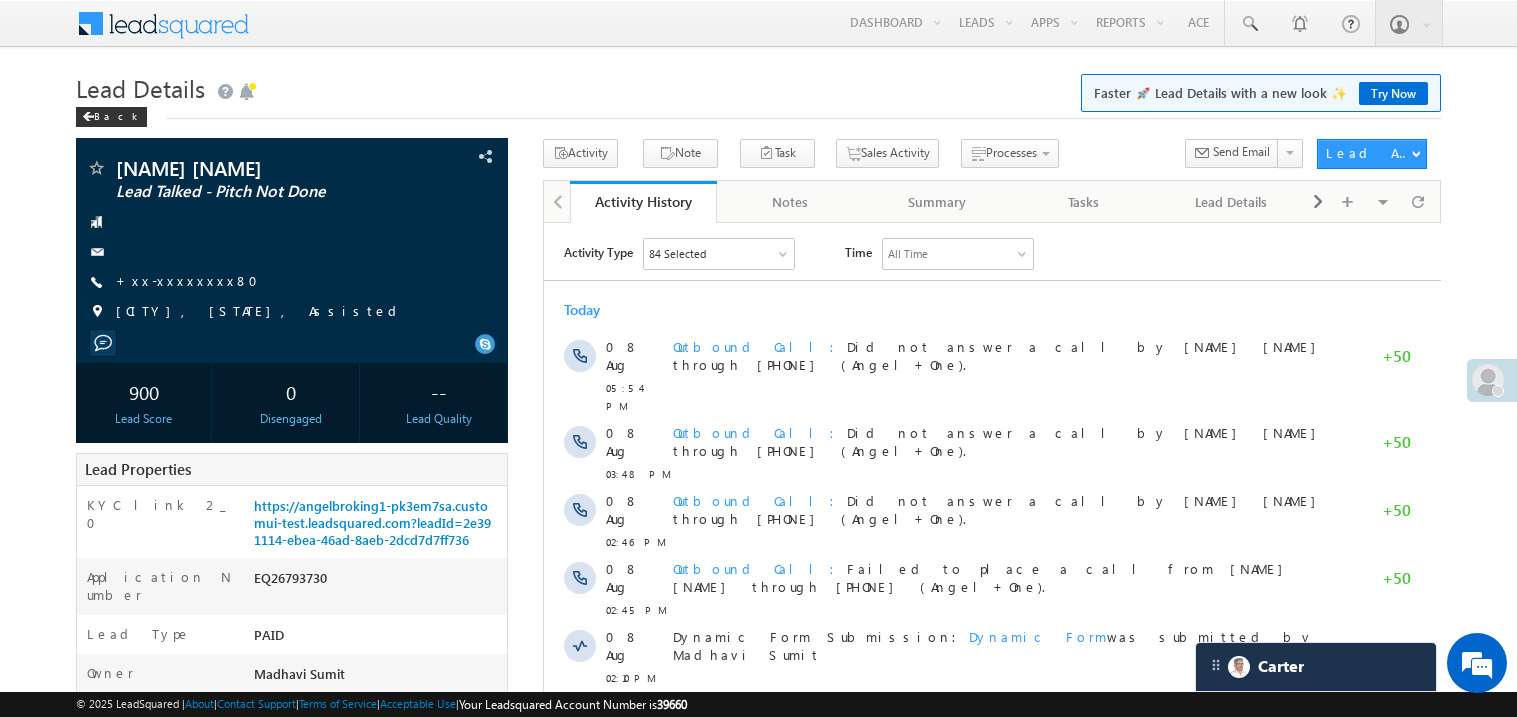 scroll, scrollTop: 0, scrollLeft: 0, axis: both 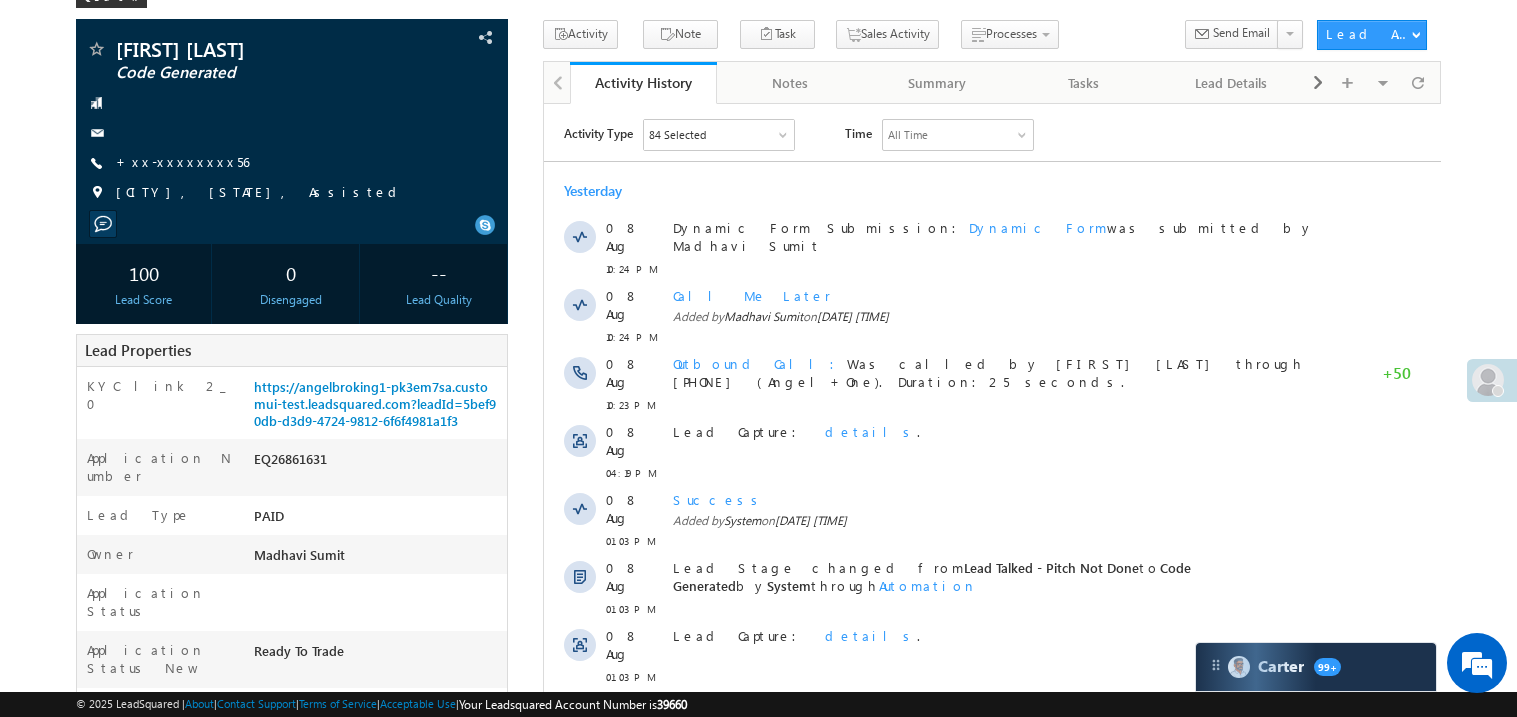 click on "Menu
Madhavi Sumit
Sumit .Madh avi@a ngelb rokin g.com" at bounding box center [758, 682] 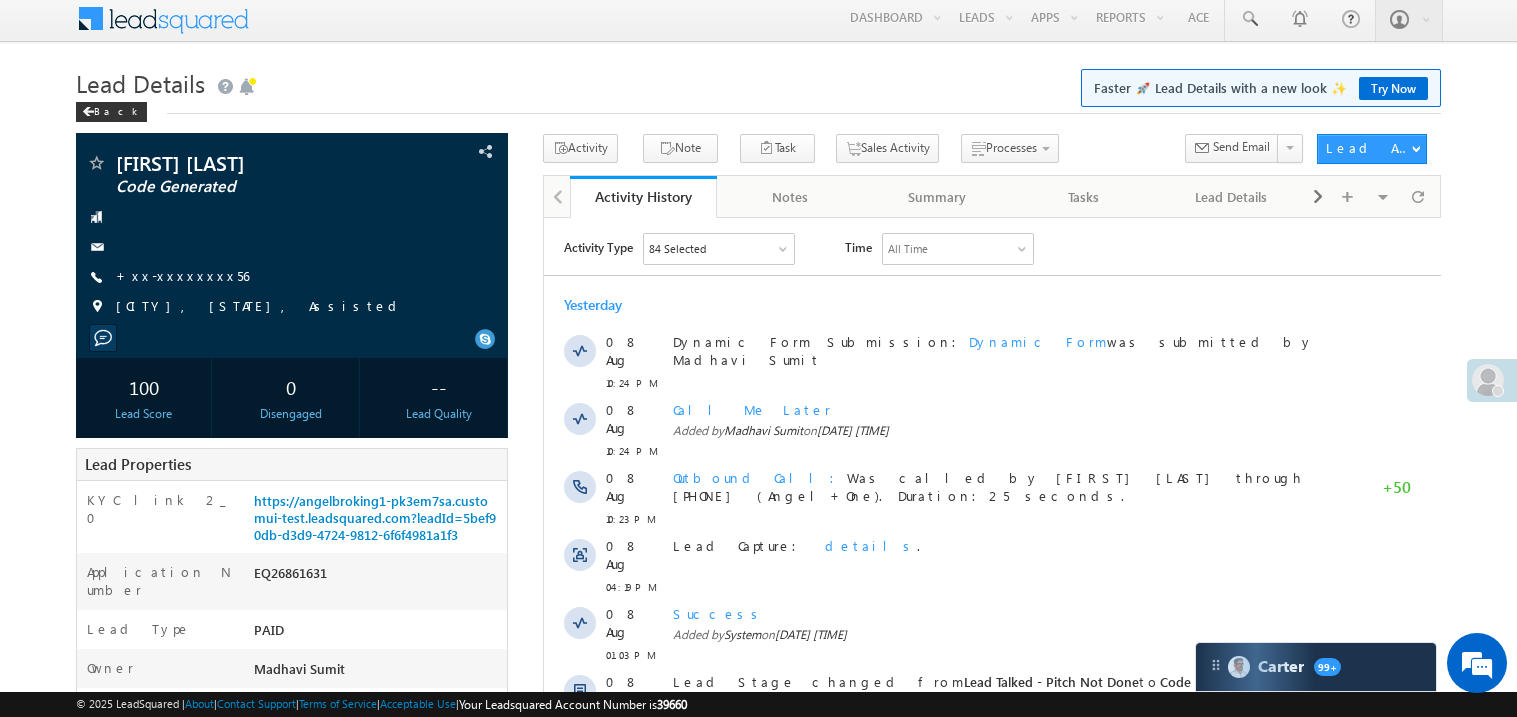 scroll, scrollTop: 0, scrollLeft: 0, axis: both 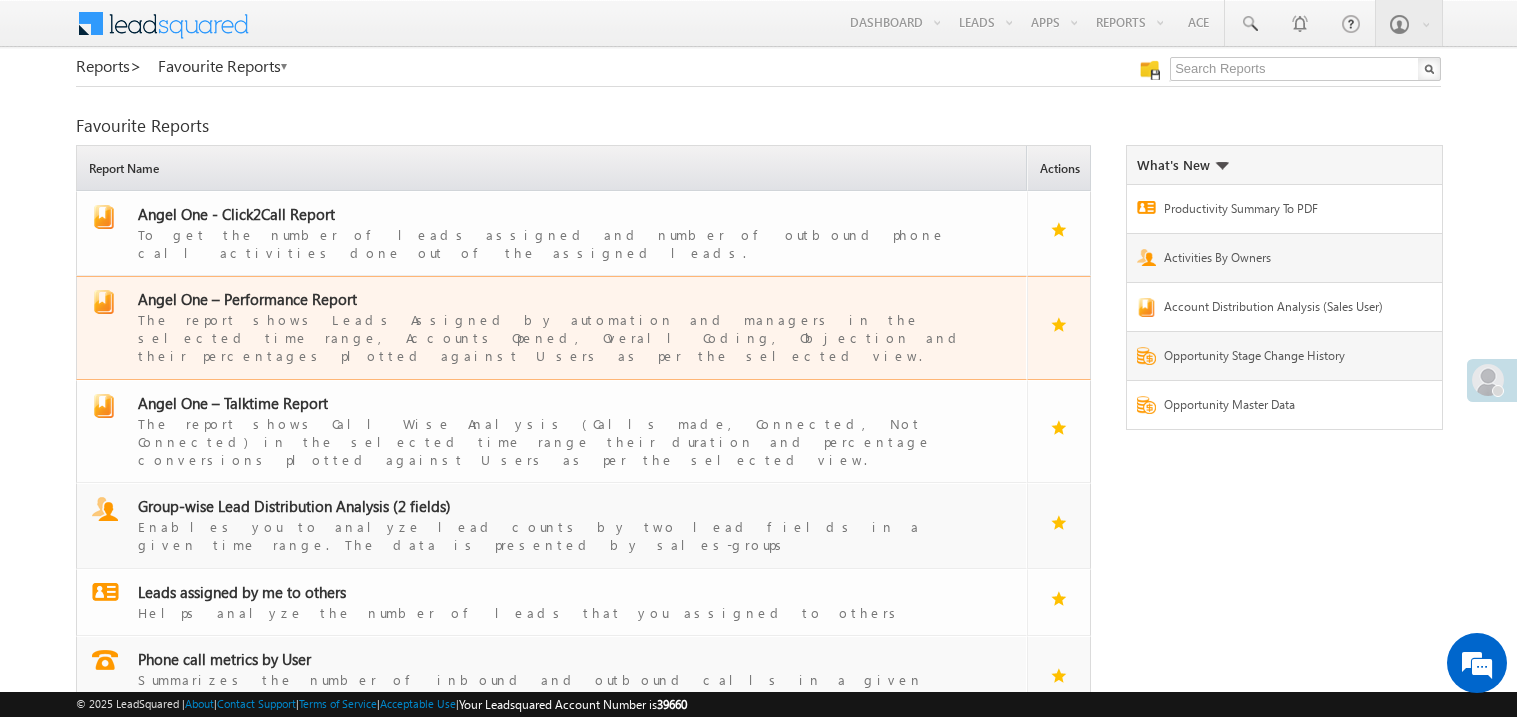 click on "Angel One – Performance Report" at bounding box center [247, 299] 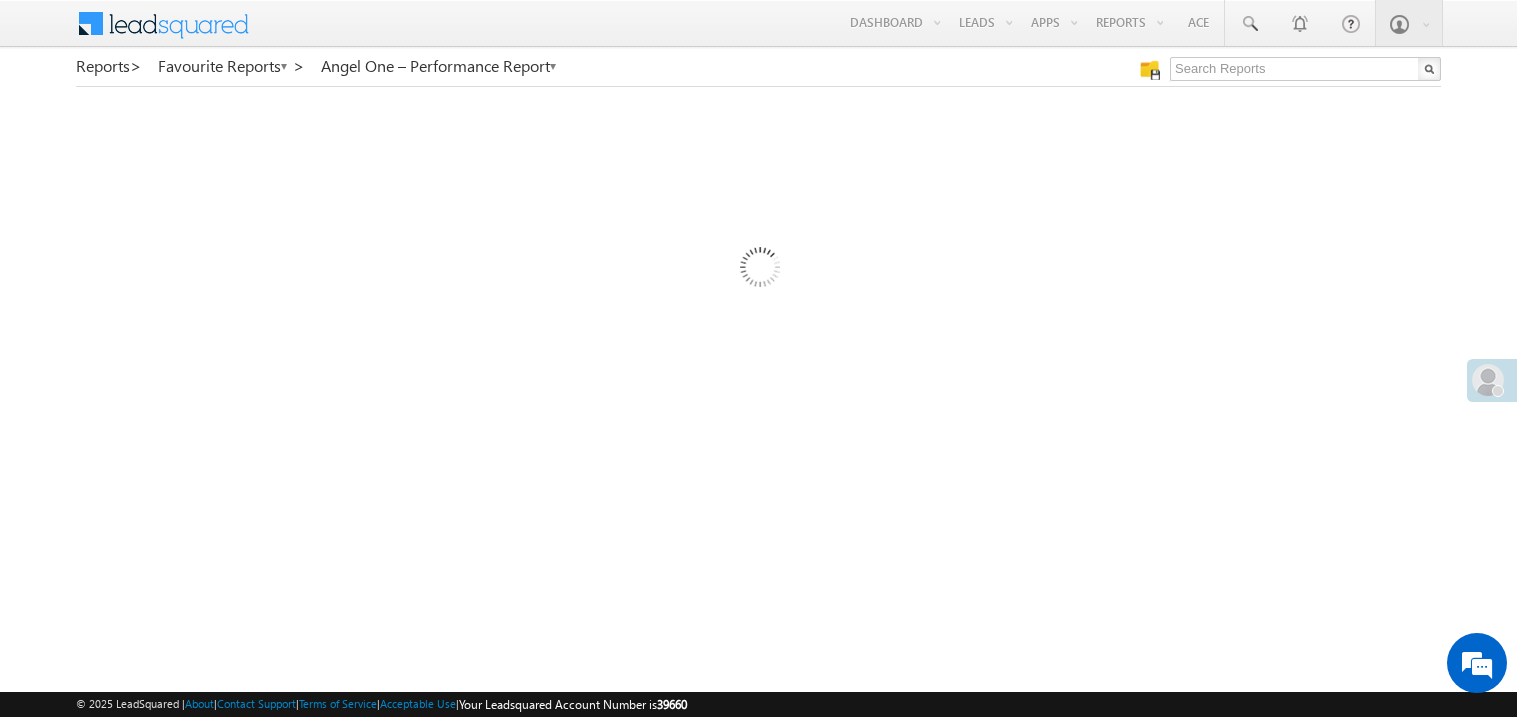 scroll, scrollTop: 0, scrollLeft: 0, axis: both 